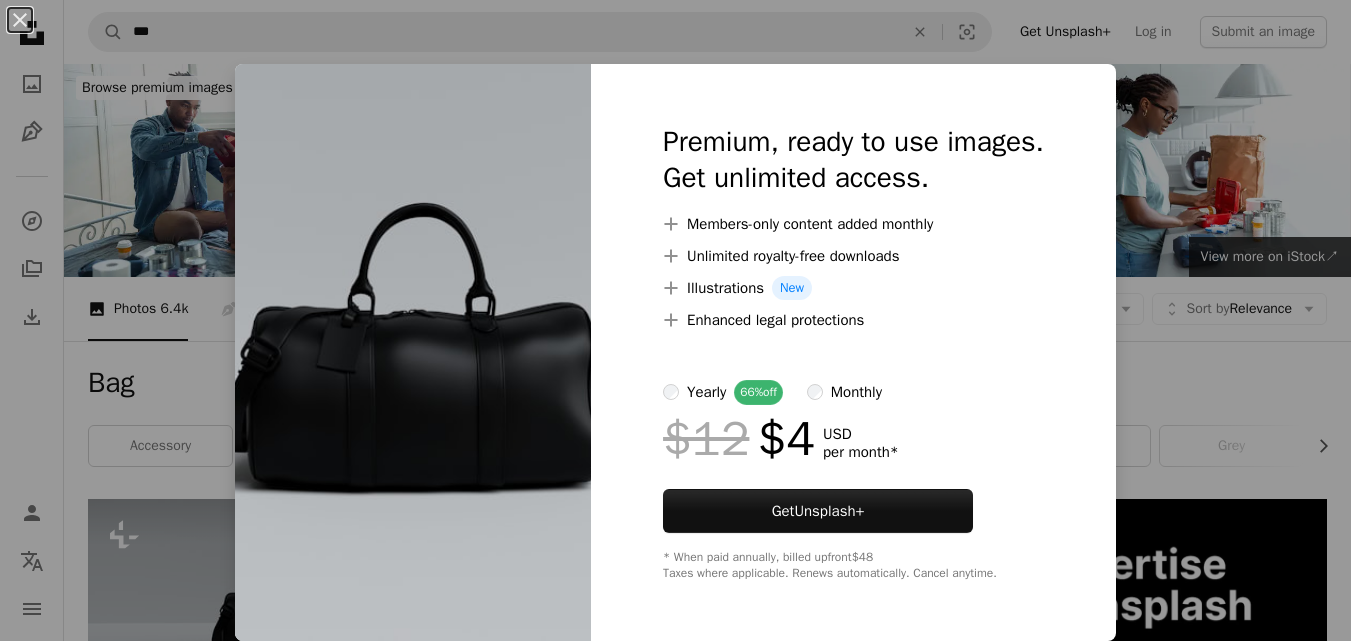 scroll, scrollTop: 428, scrollLeft: 0, axis: vertical 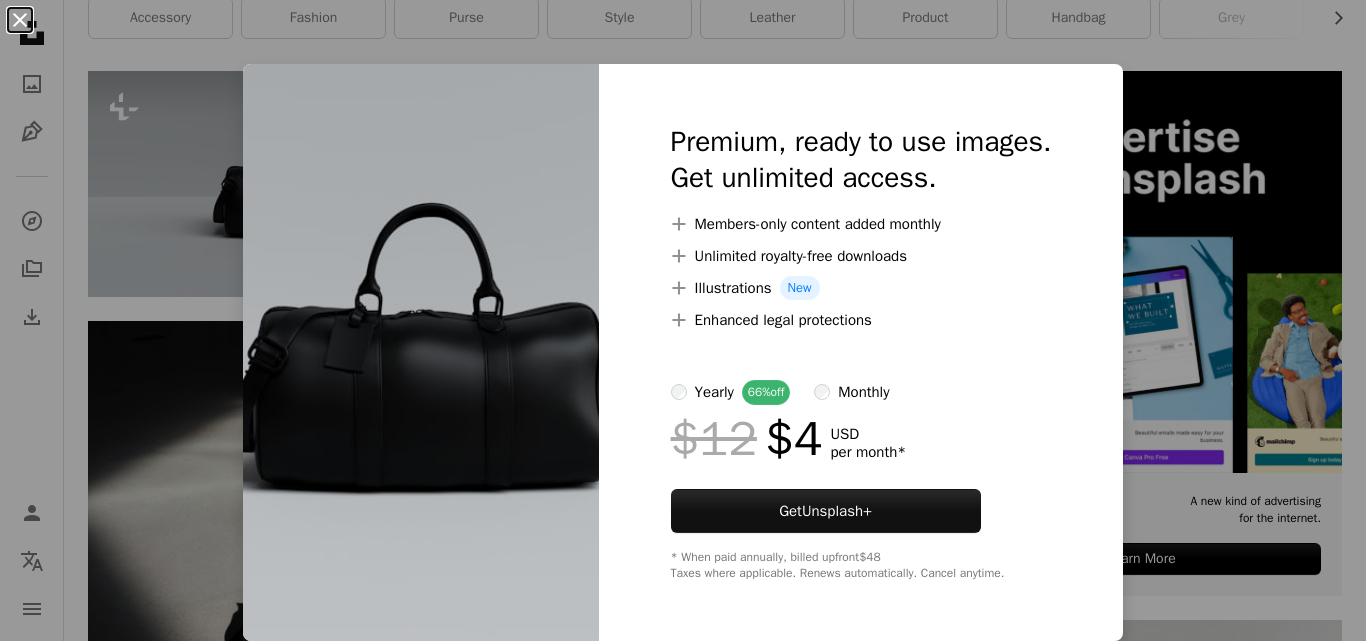 click on "An X shape" at bounding box center [20, 20] 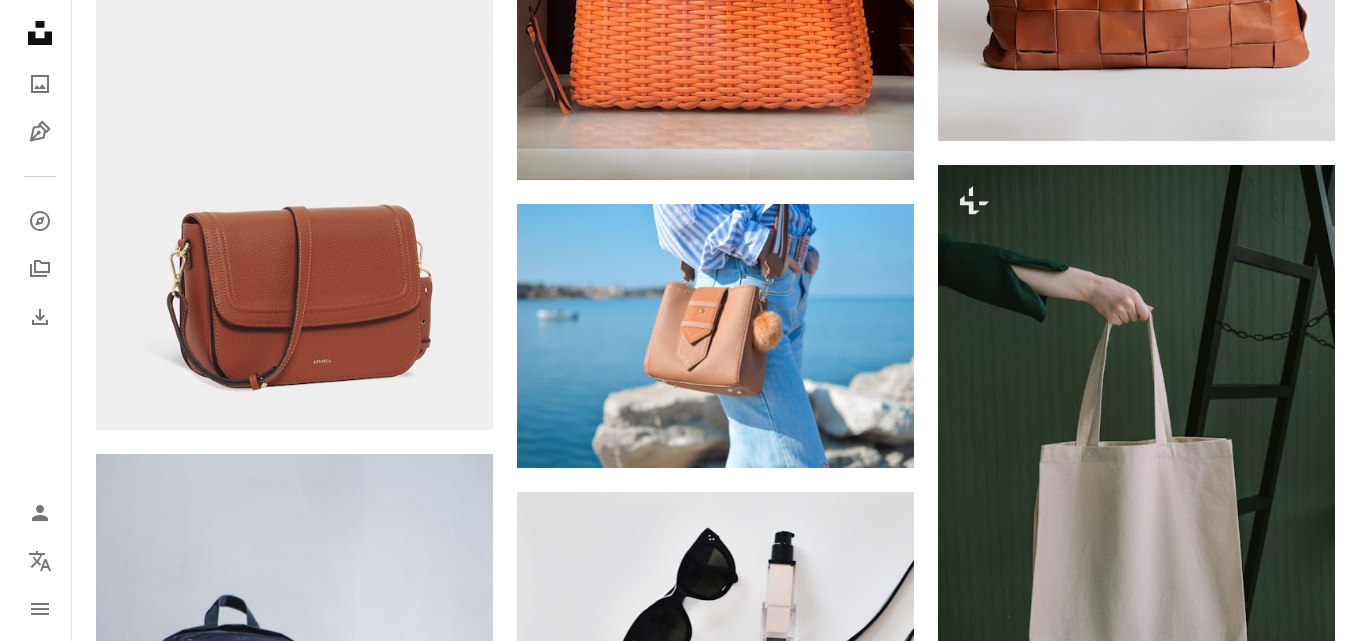 scroll, scrollTop: 1400, scrollLeft: 0, axis: vertical 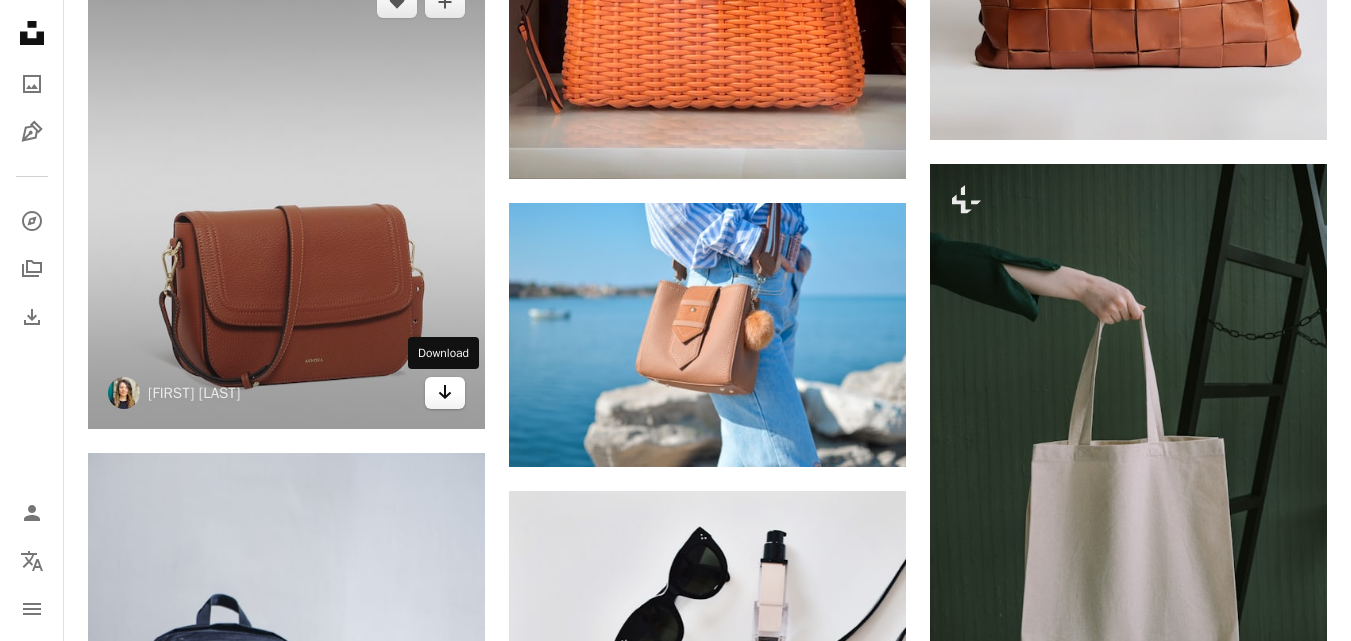 click 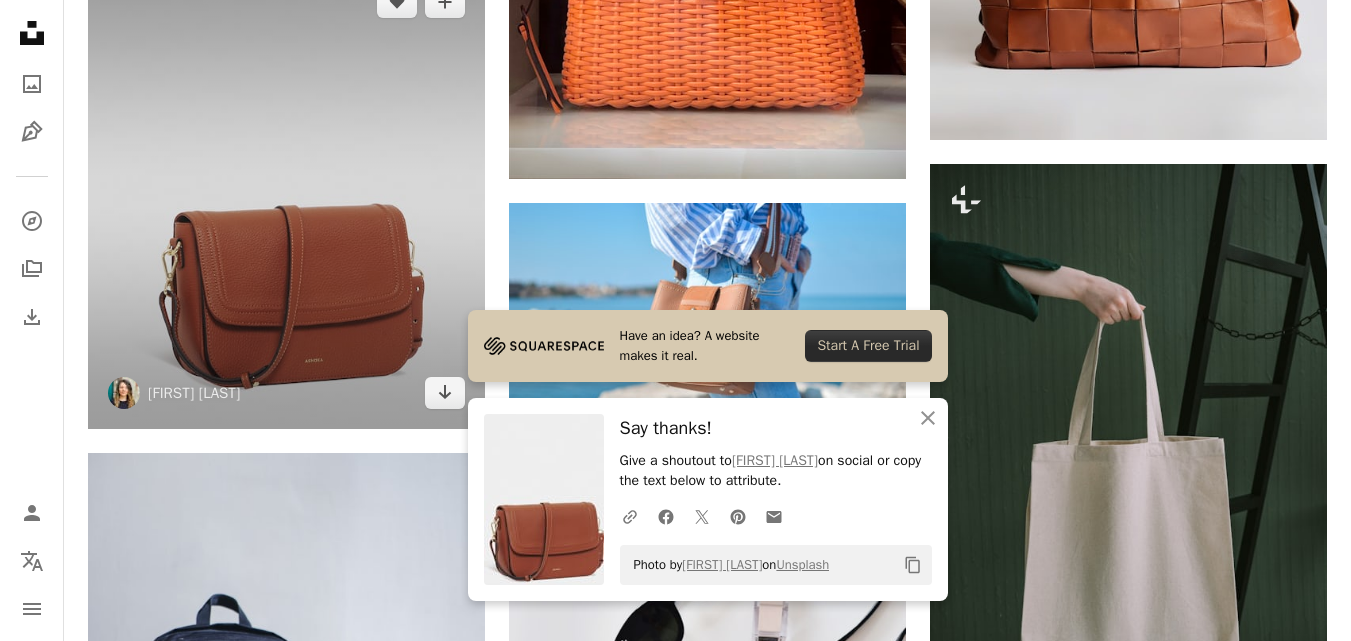 click at bounding box center (286, 197) 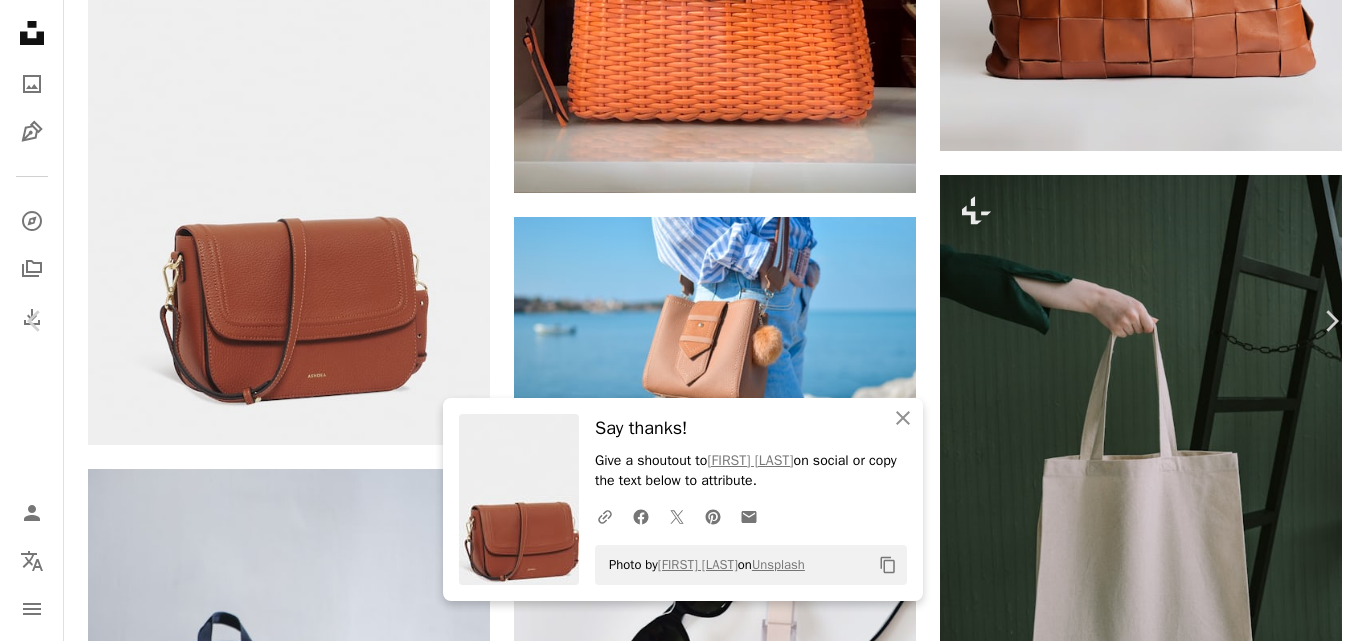 scroll, scrollTop: 770, scrollLeft: 0, axis: vertical 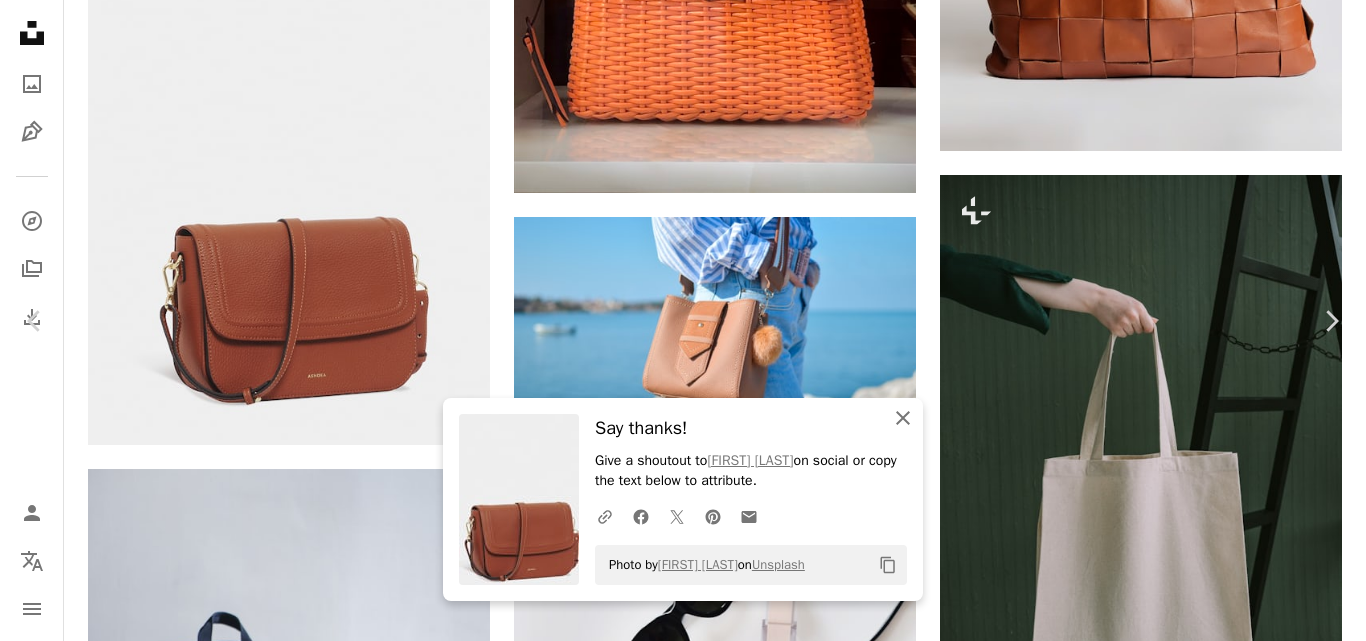 click on "An X shape" 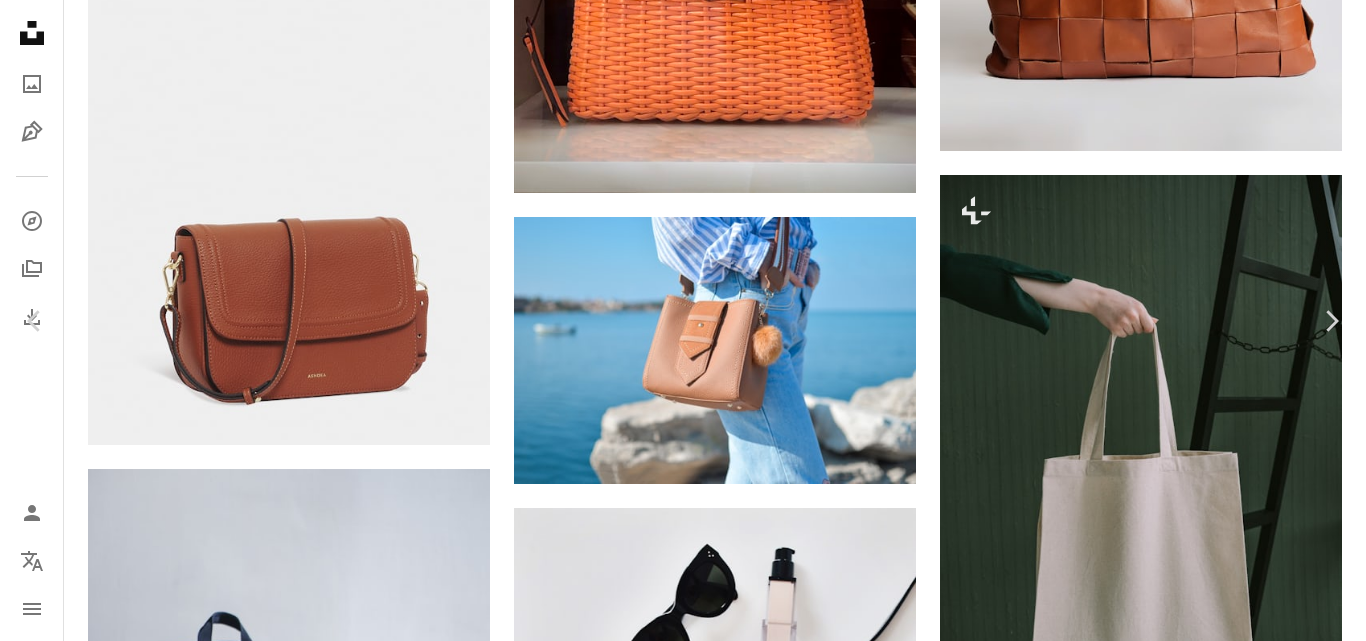 click at bounding box center (230, 4175) 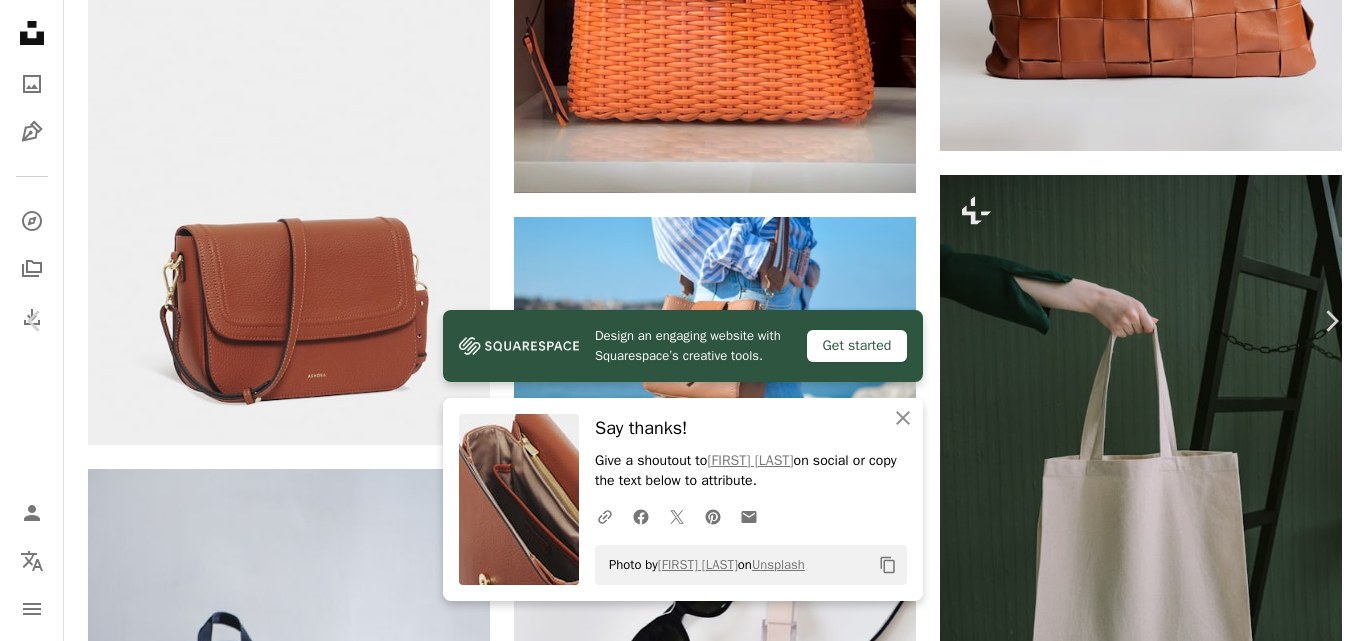 scroll, scrollTop: 1781, scrollLeft: 0, axis: vertical 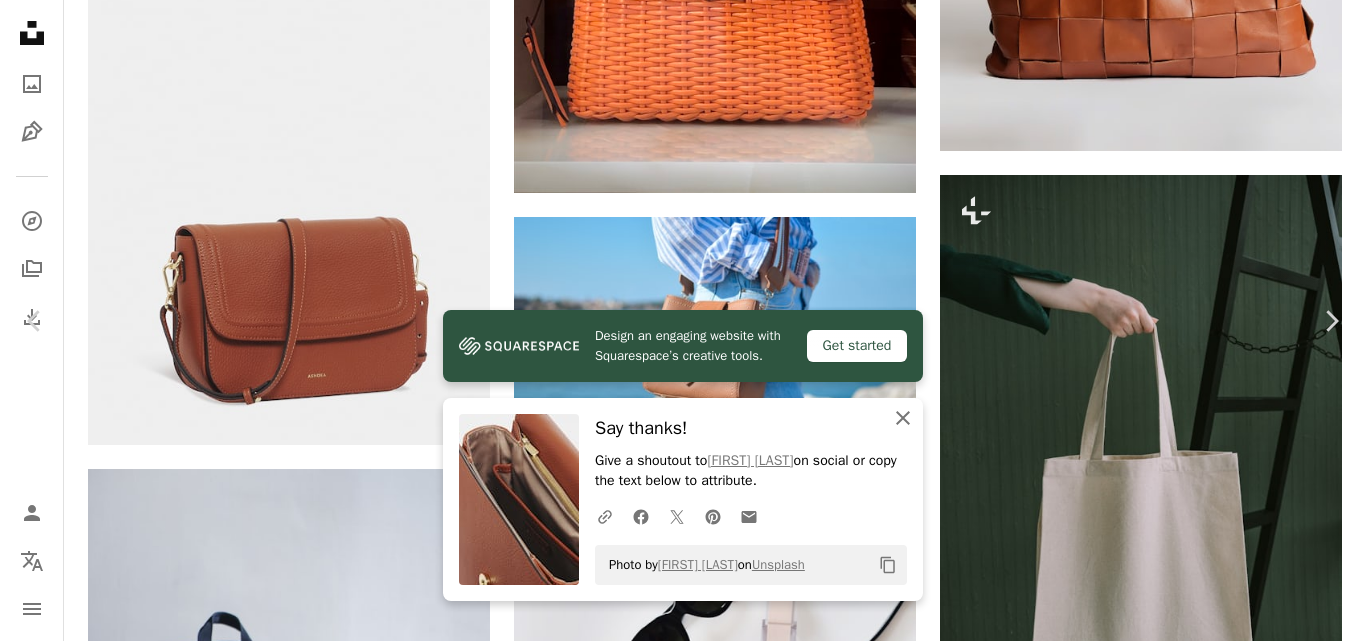 click 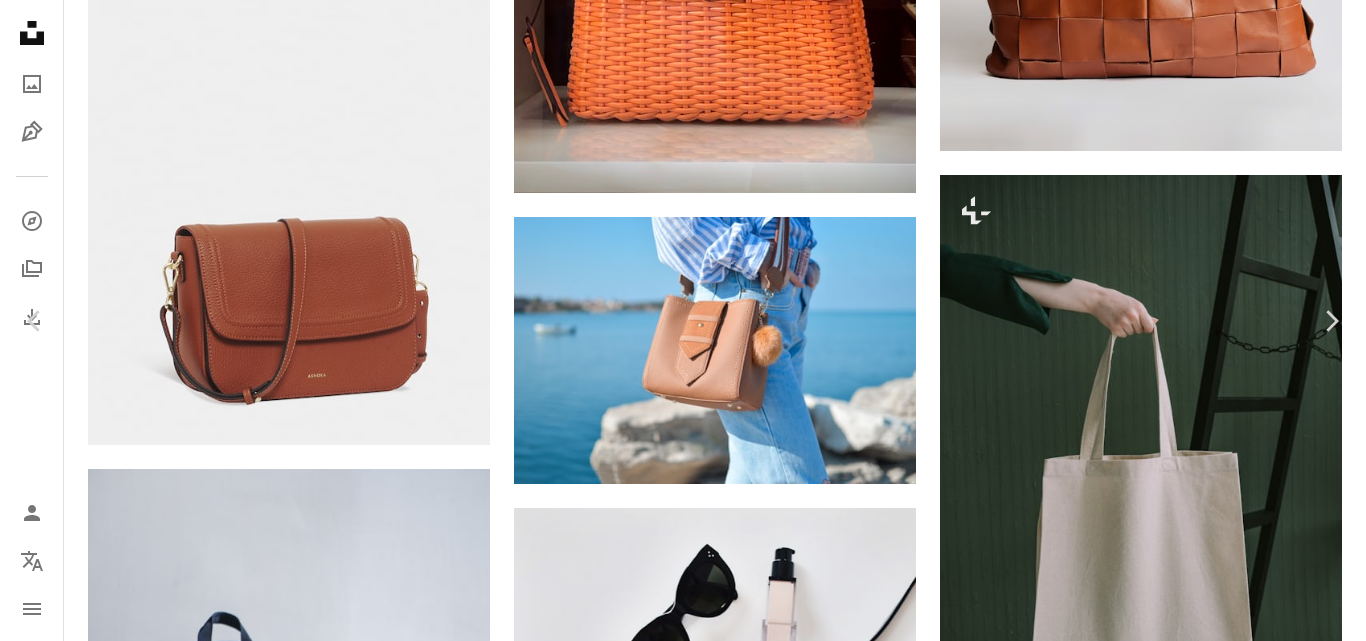 scroll, scrollTop: 1439, scrollLeft: 0, axis: vertical 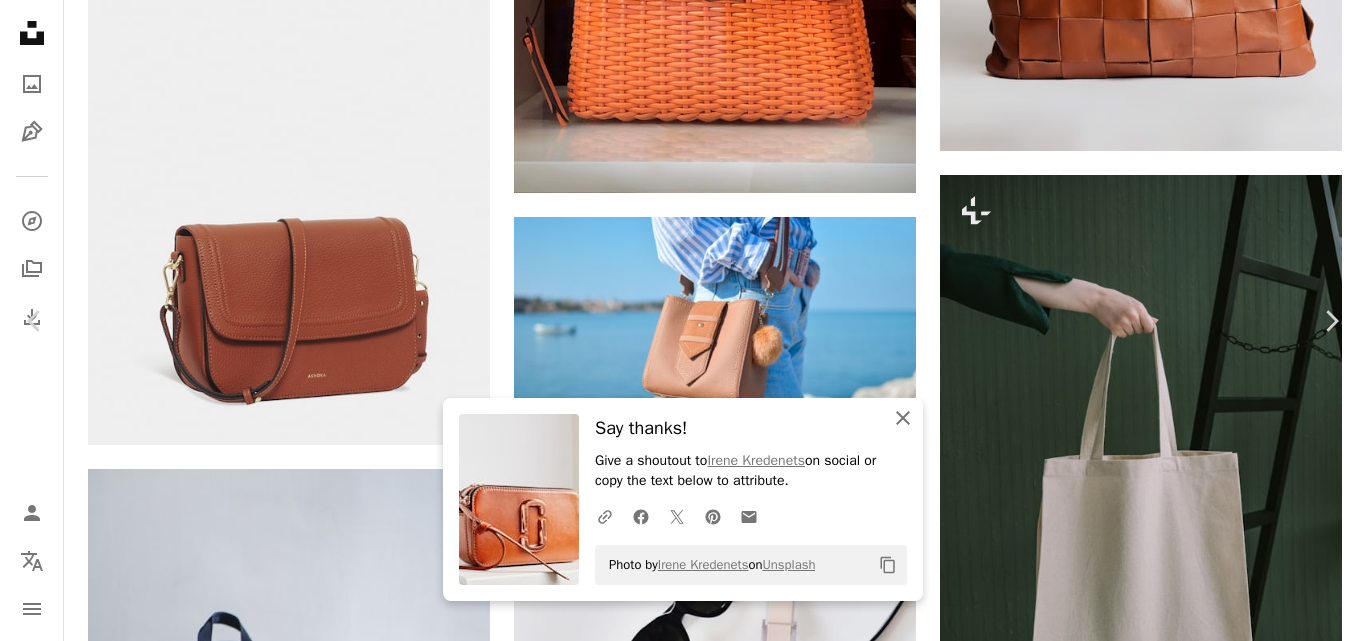 click on "An X shape" 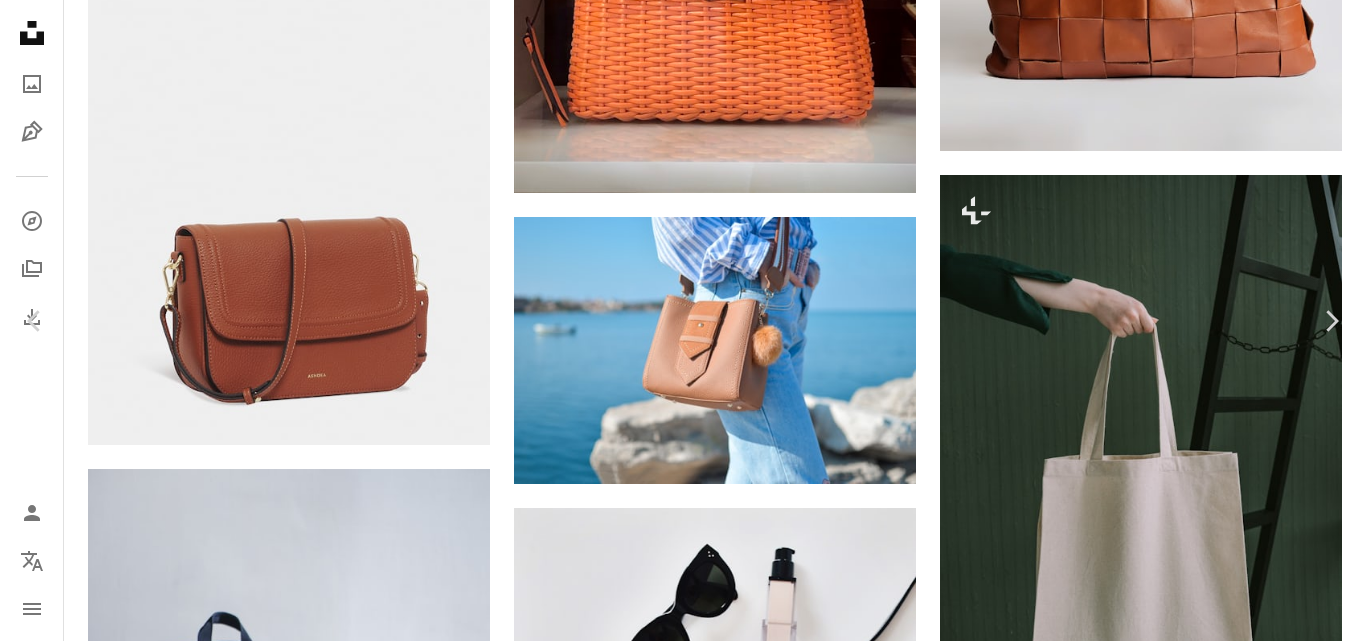 click on "An X shape" at bounding box center [20, 20] 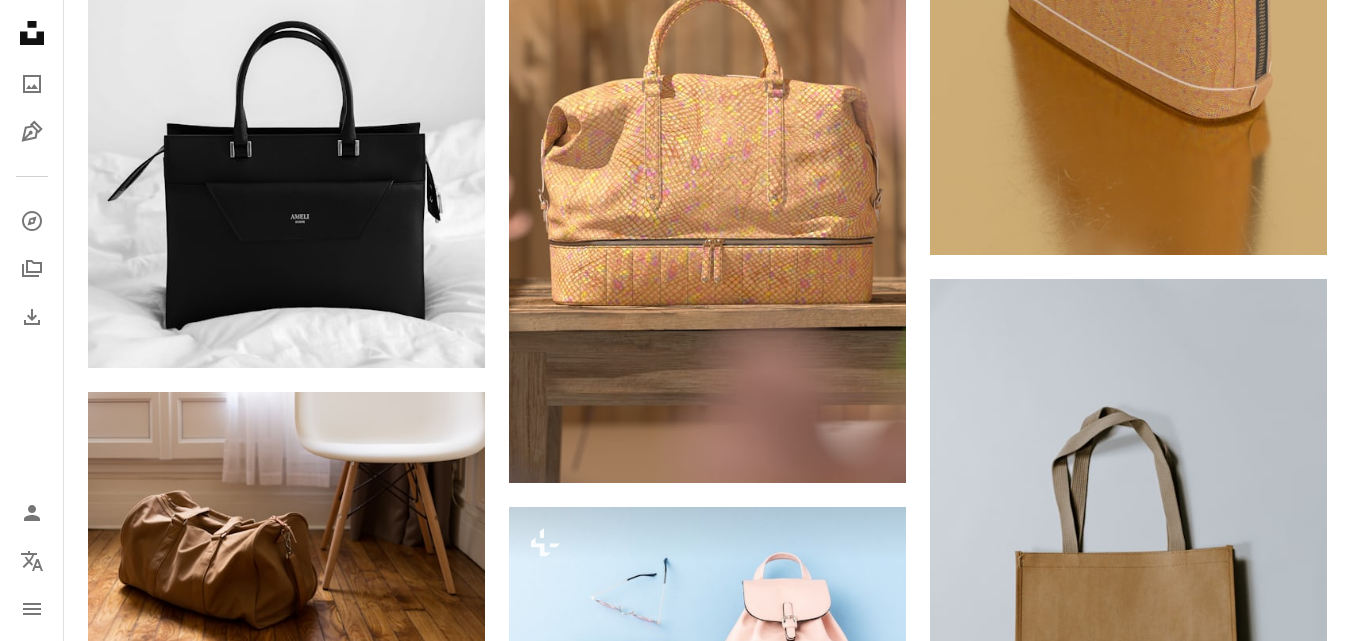 scroll, scrollTop: 2637, scrollLeft: 0, axis: vertical 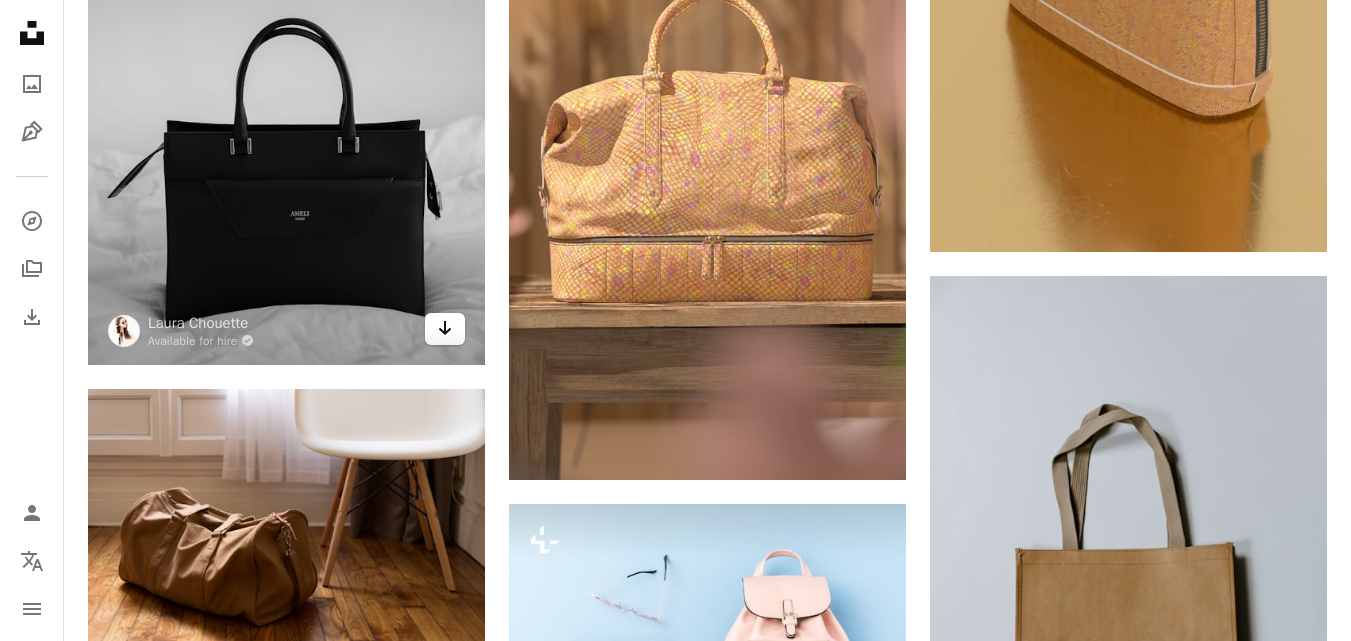 click on "Arrow pointing down" 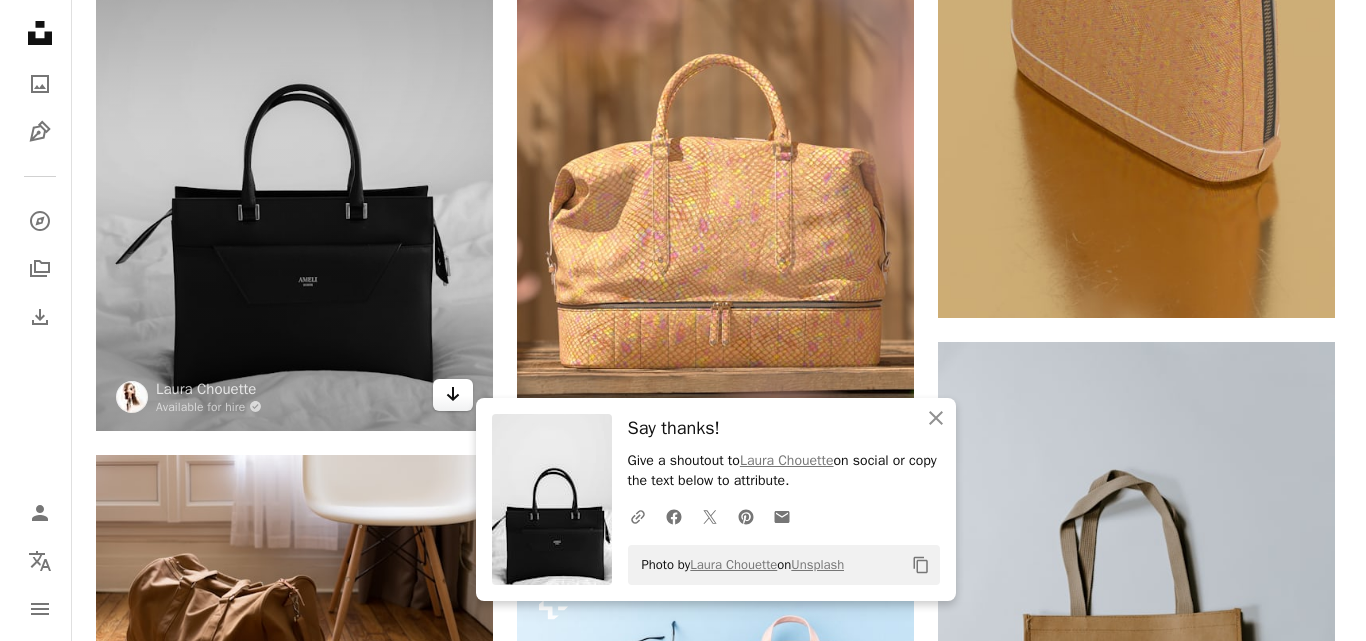 scroll, scrollTop: 2559, scrollLeft: 0, axis: vertical 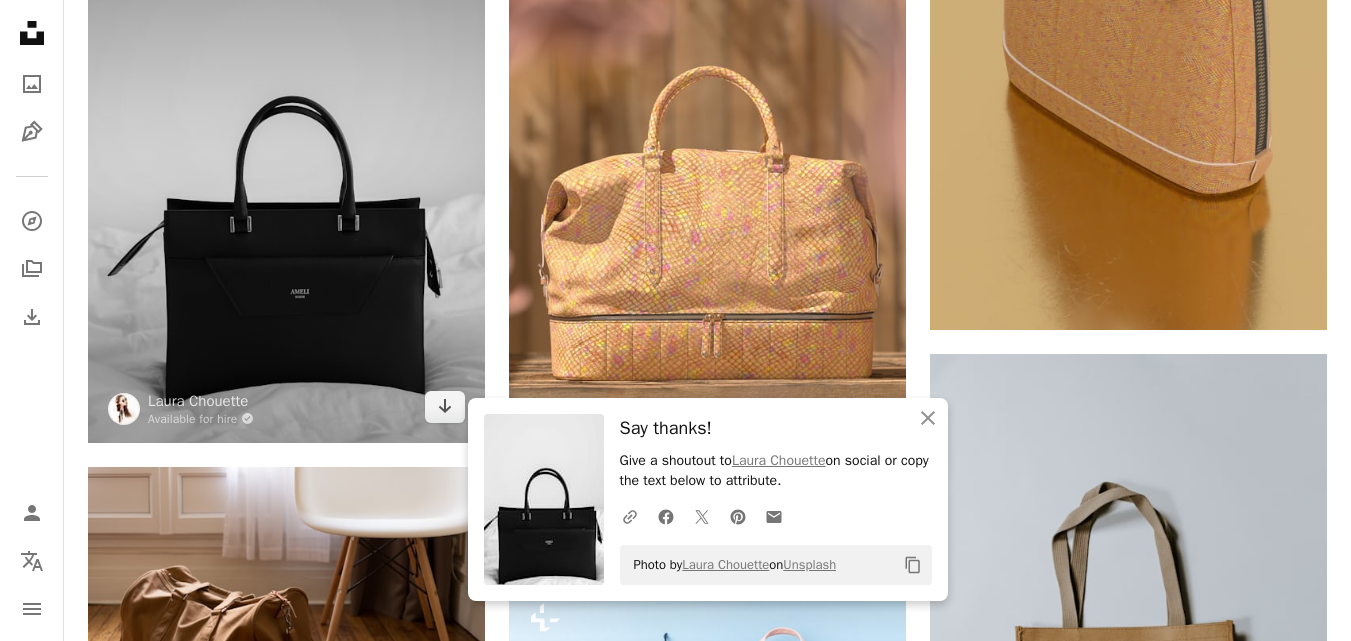 click at bounding box center (286, 178) 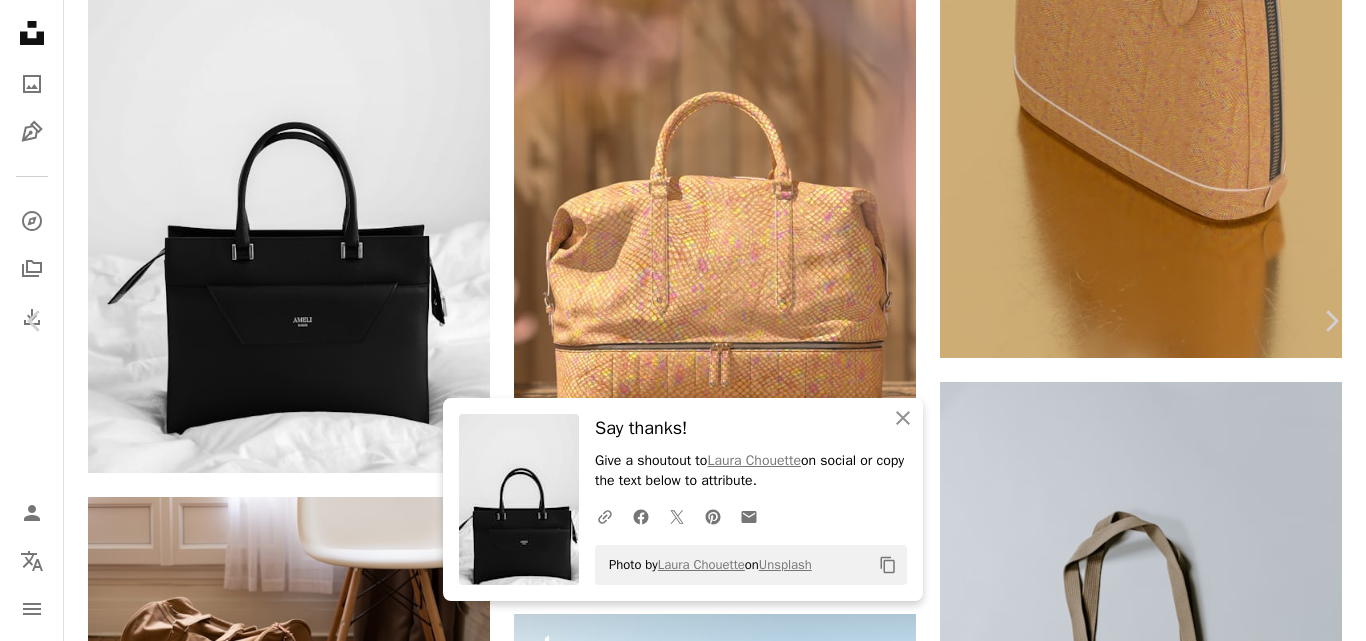 scroll, scrollTop: 1462, scrollLeft: 0, axis: vertical 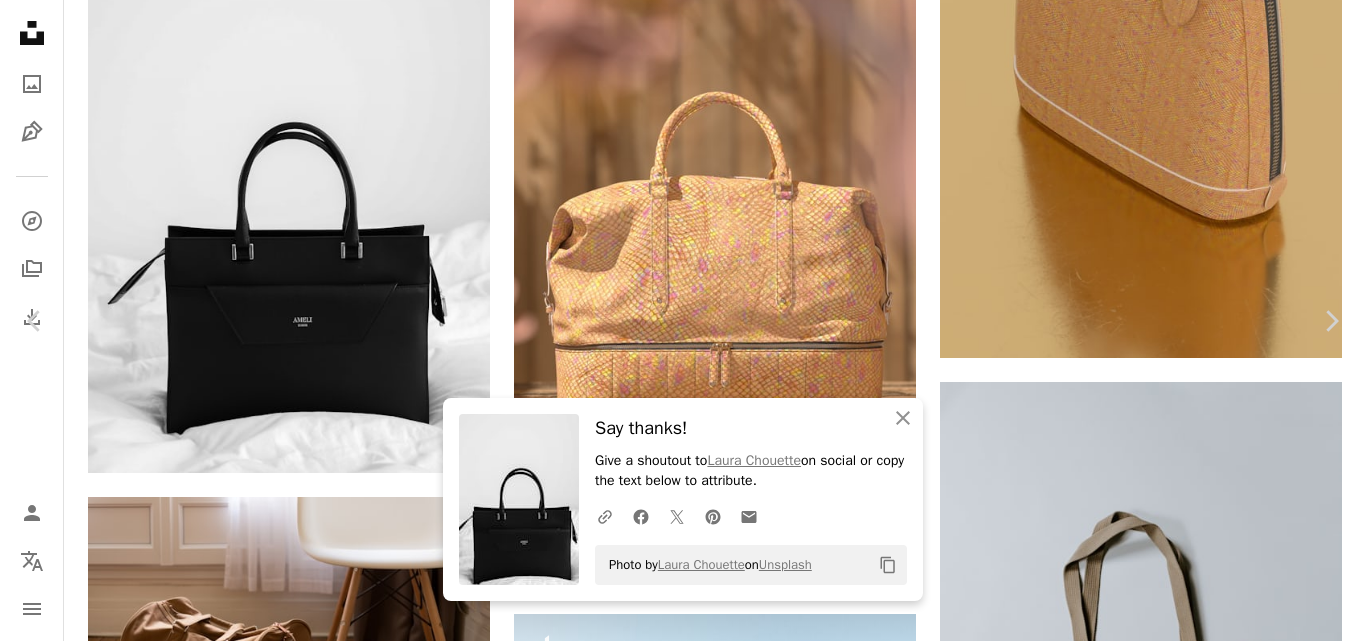 click on "Arrow pointing down" 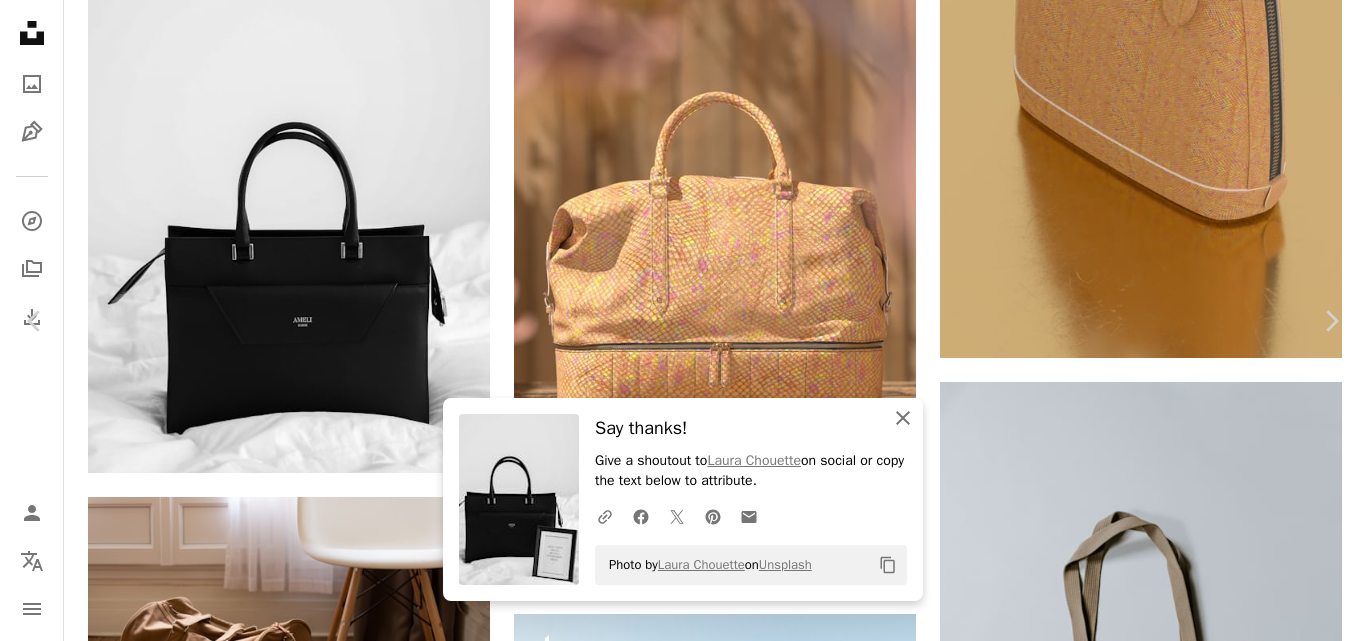 click on "An X shape" 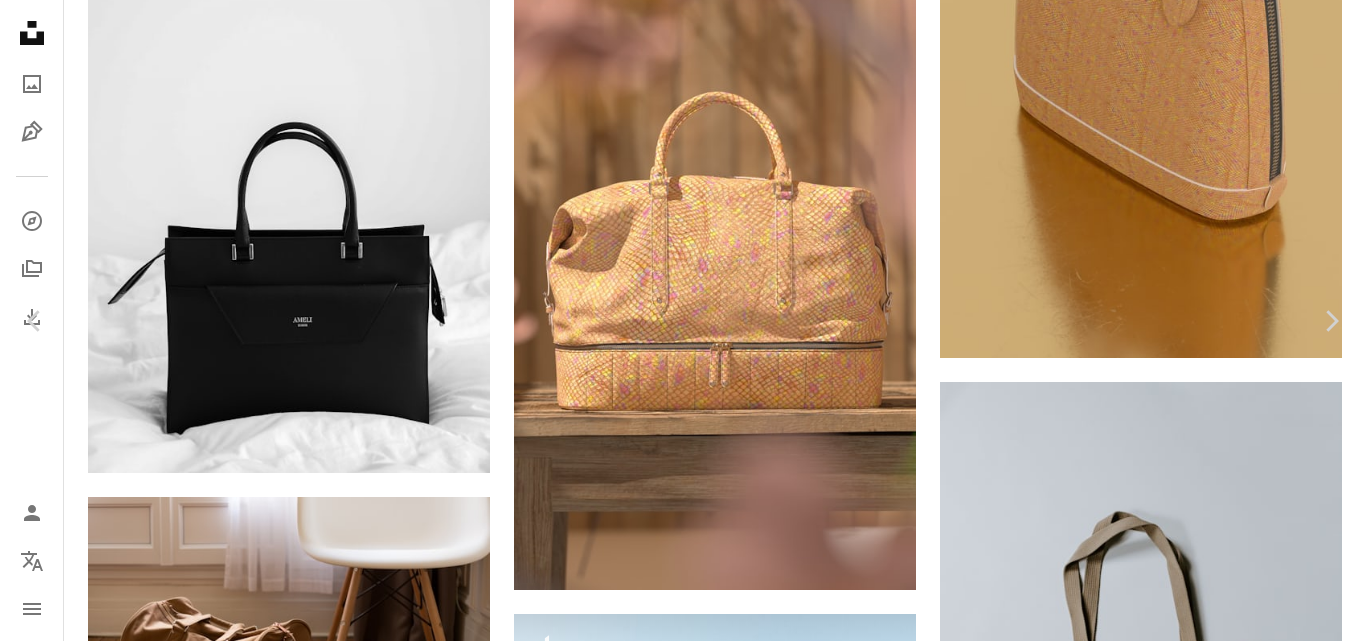 click on "Arrow pointing down" at bounding box center (821, 6513) 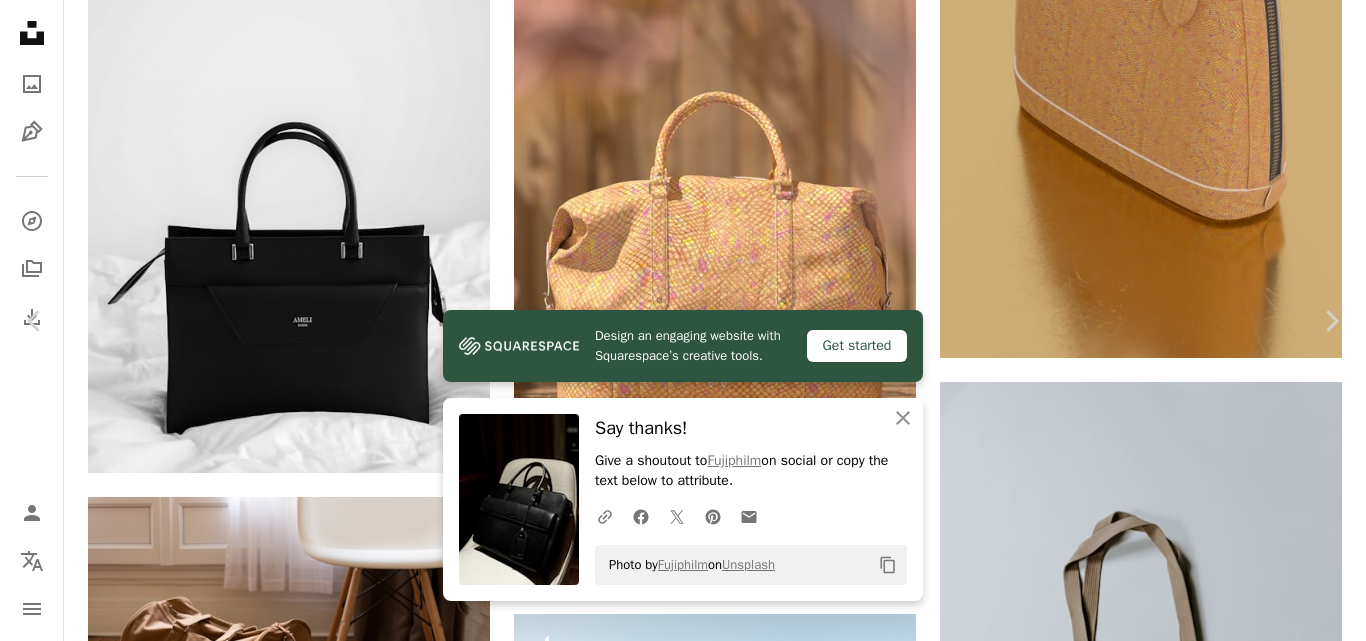 scroll, scrollTop: 1408, scrollLeft: 0, axis: vertical 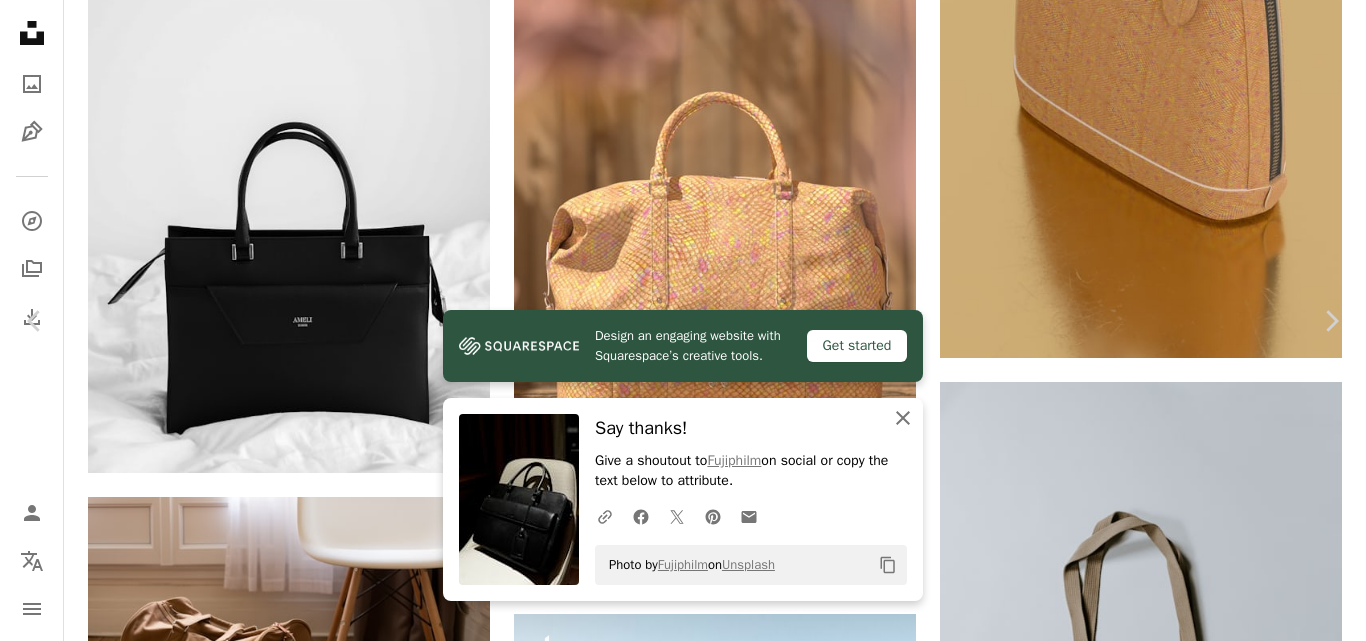 click on "An X shape" 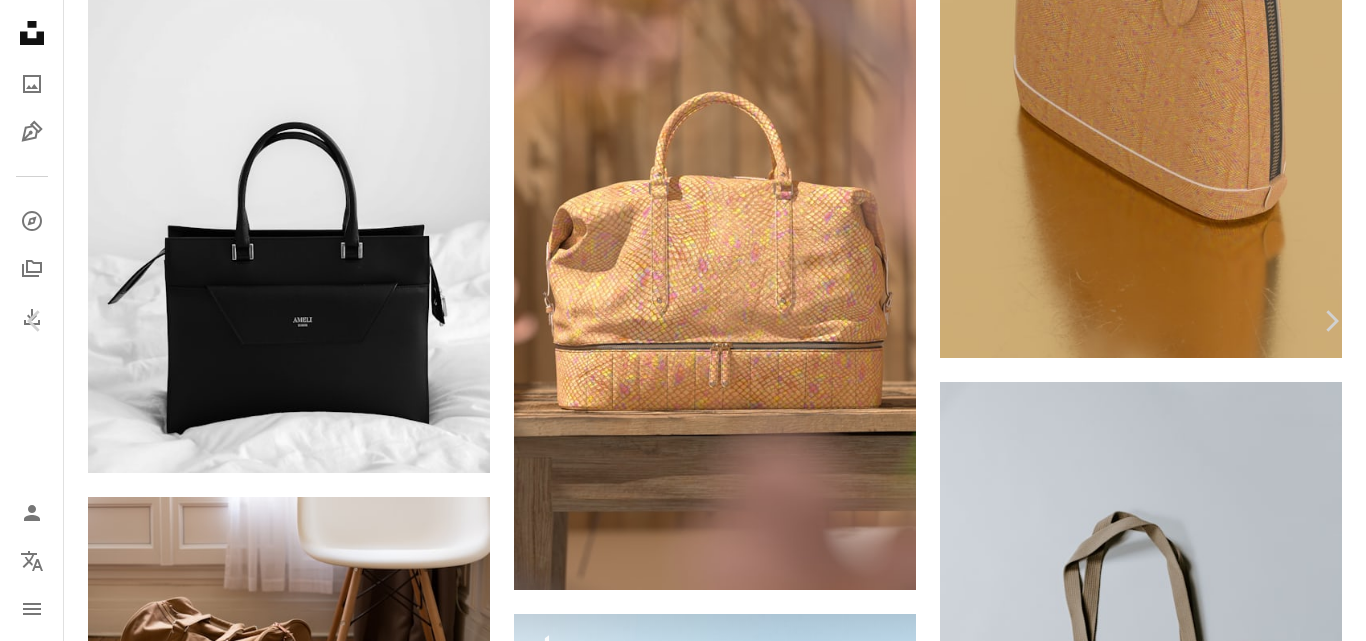 scroll, scrollTop: 2901, scrollLeft: 0, axis: vertical 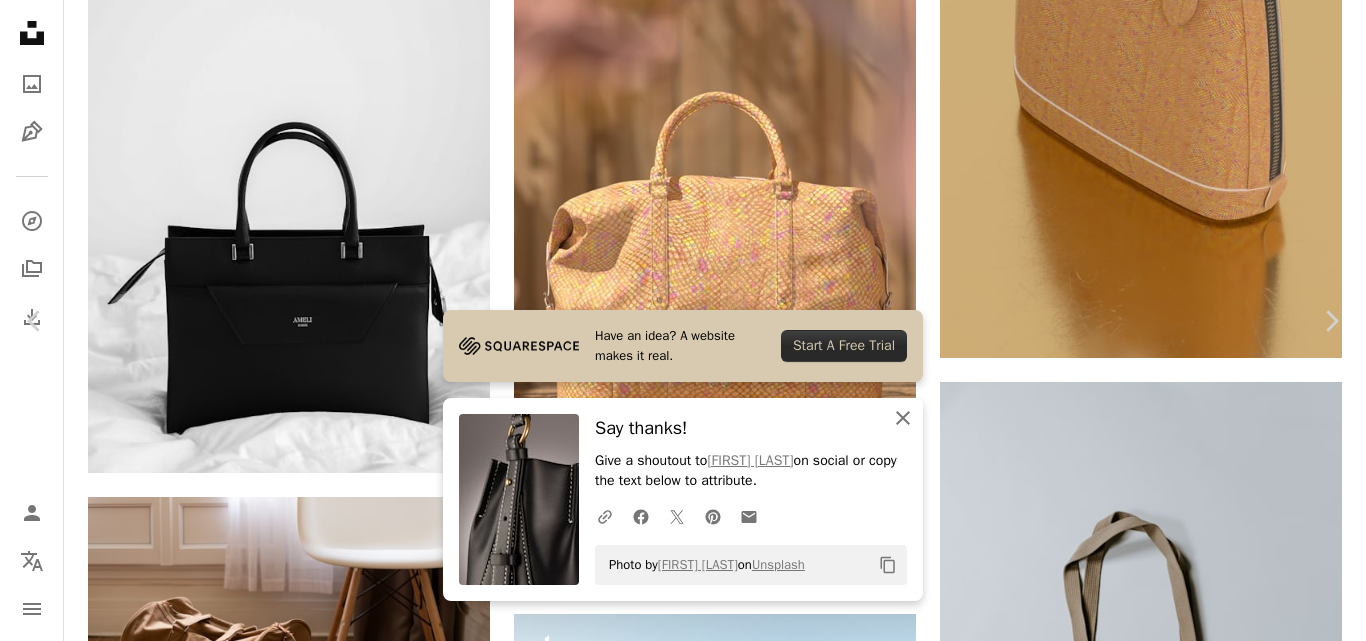 drag, startPoint x: 891, startPoint y: 407, endPoint x: 462, endPoint y: -22, distance: 606.69763 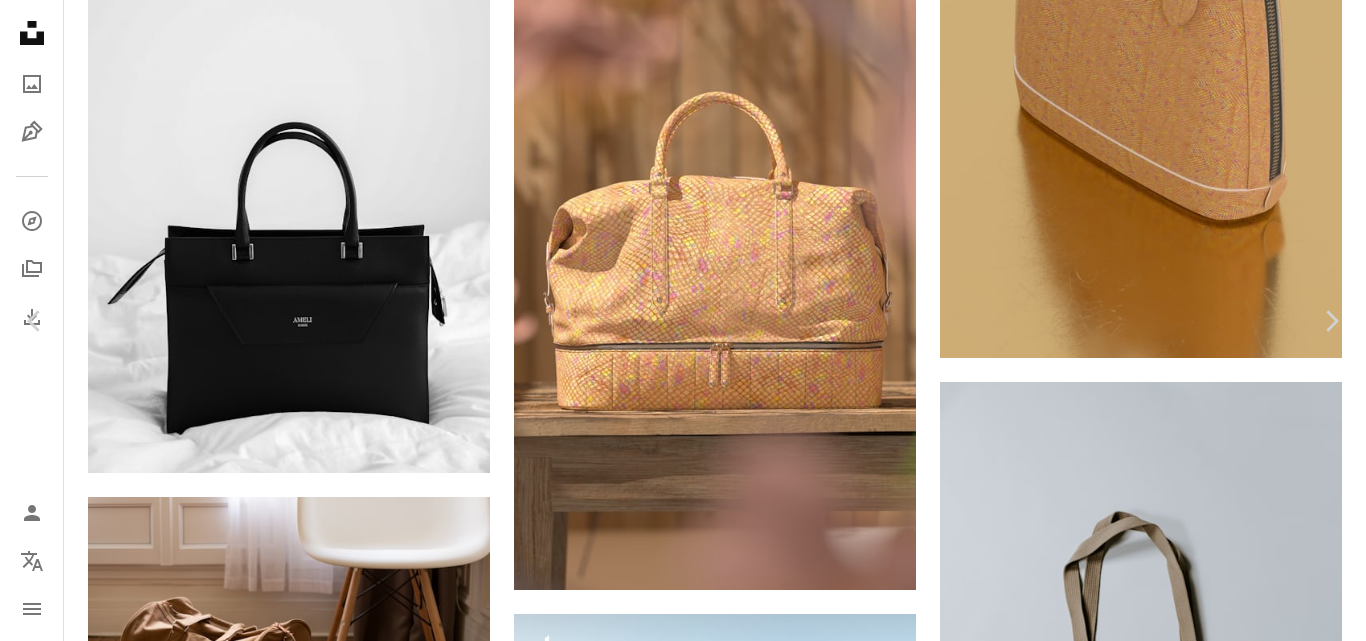 scroll, scrollTop: 3632, scrollLeft: 0, axis: vertical 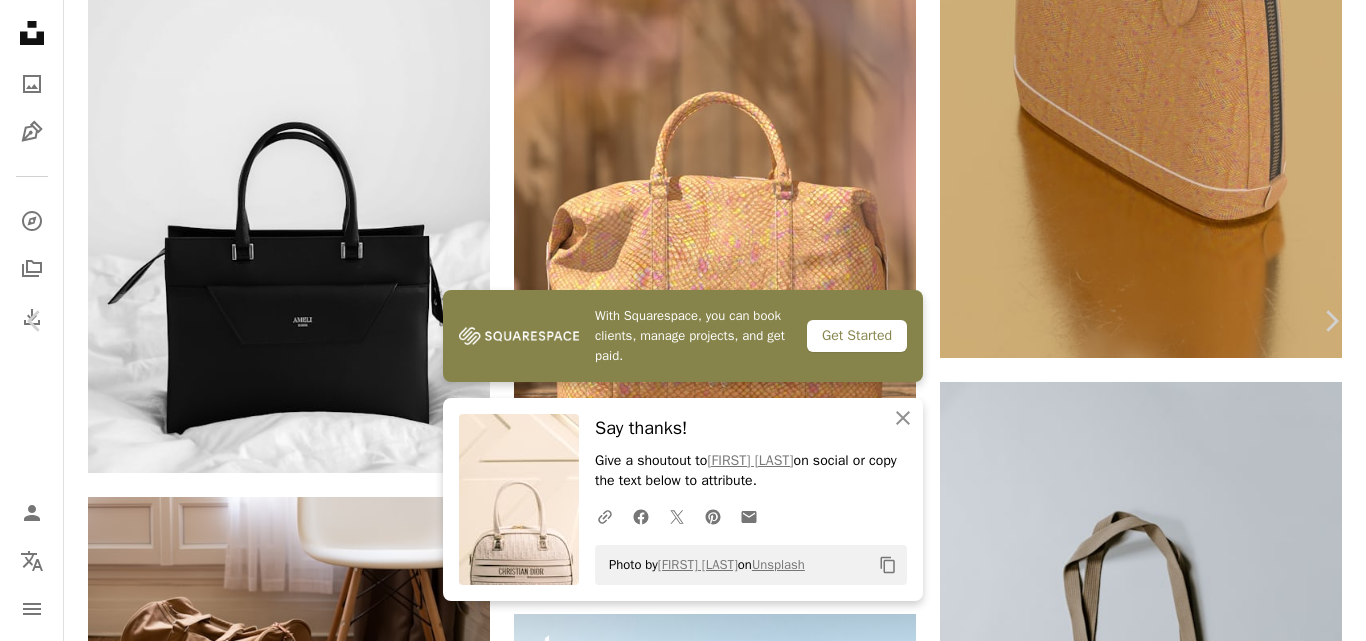 click at bounding box center (676, 6257) 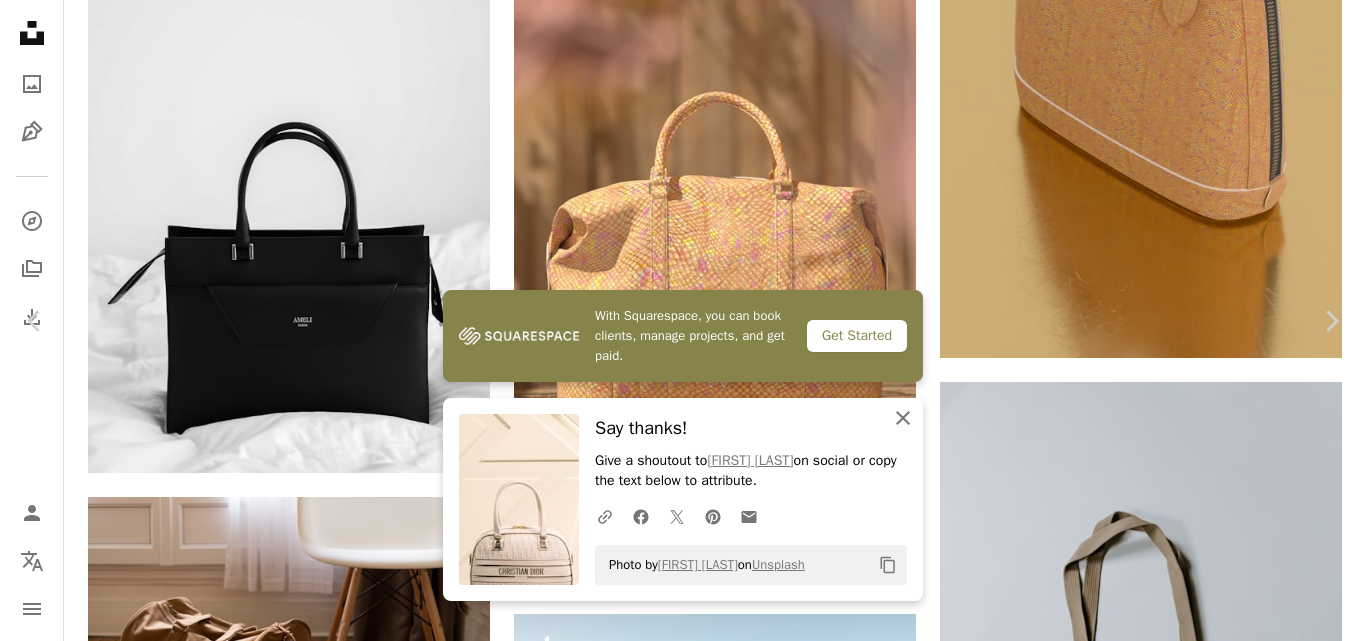 click on "An X shape" 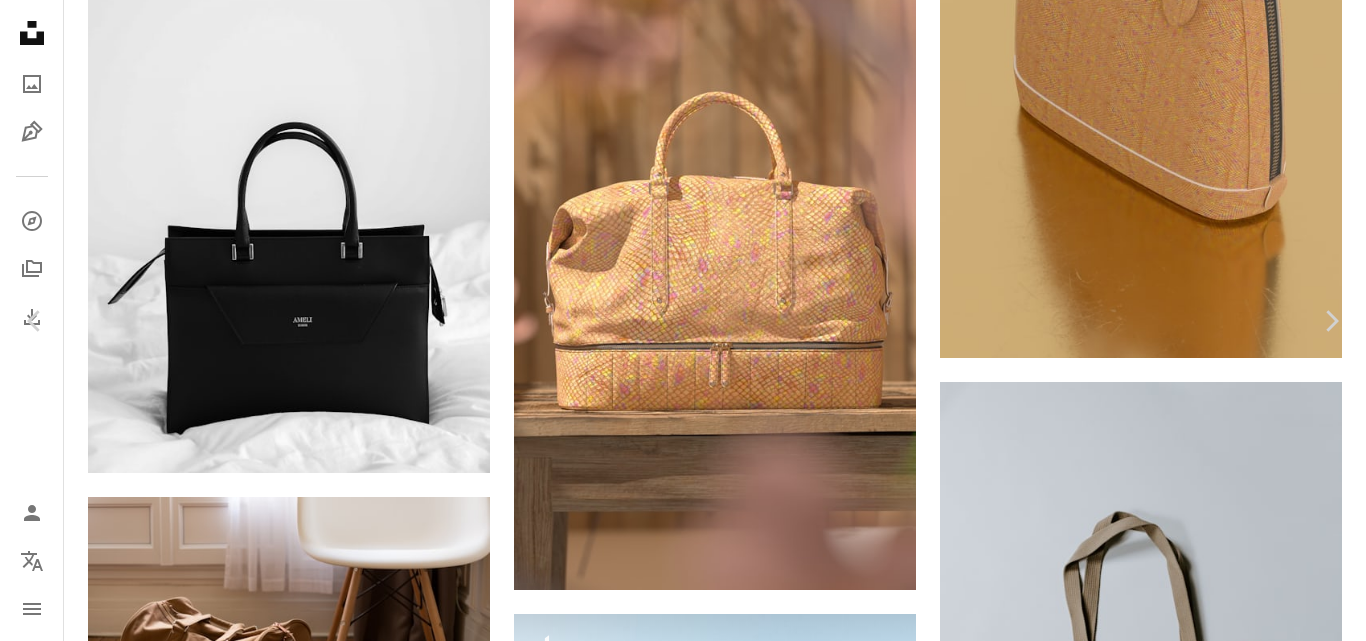 scroll, scrollTop: 70, scrollLeft: 0, axis: vertical 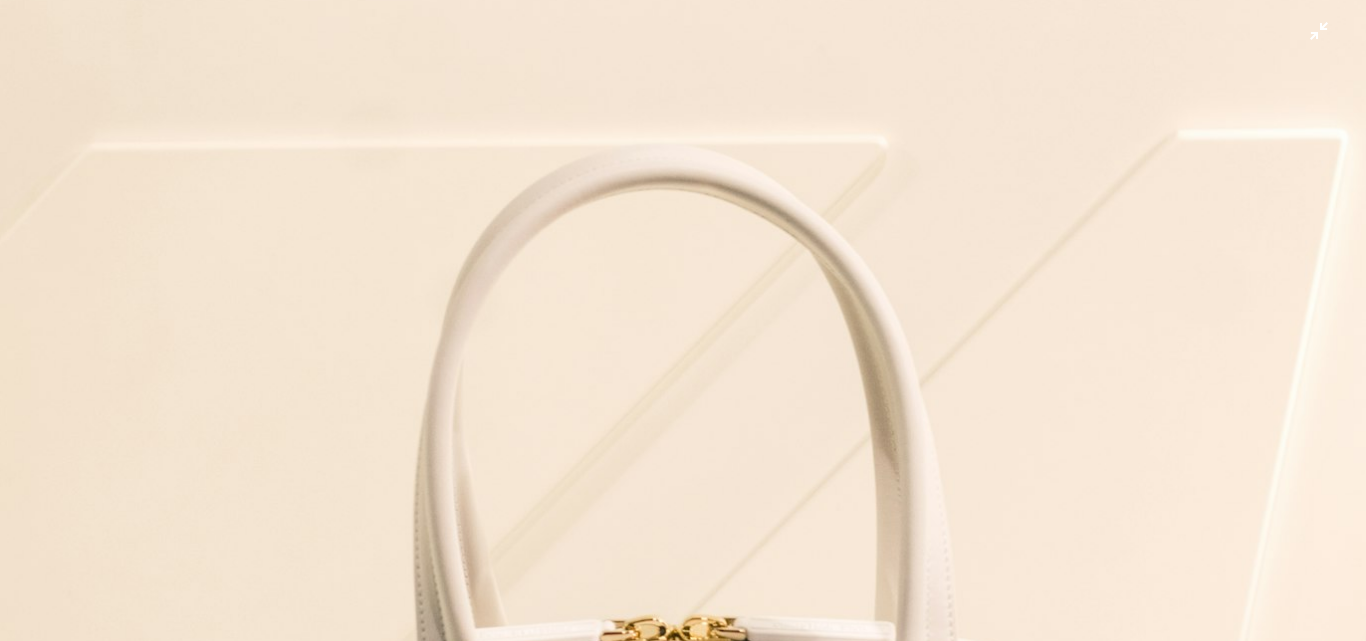 click at bounding box center (683, 342) 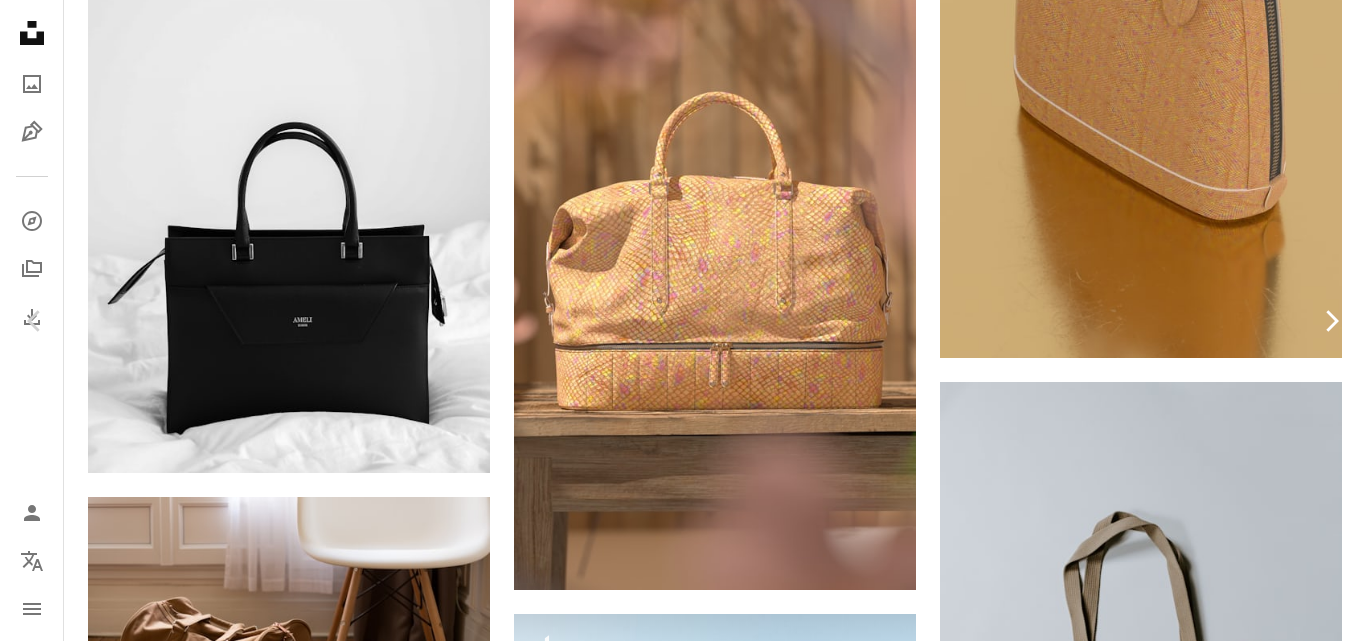 click on "Chevron right" 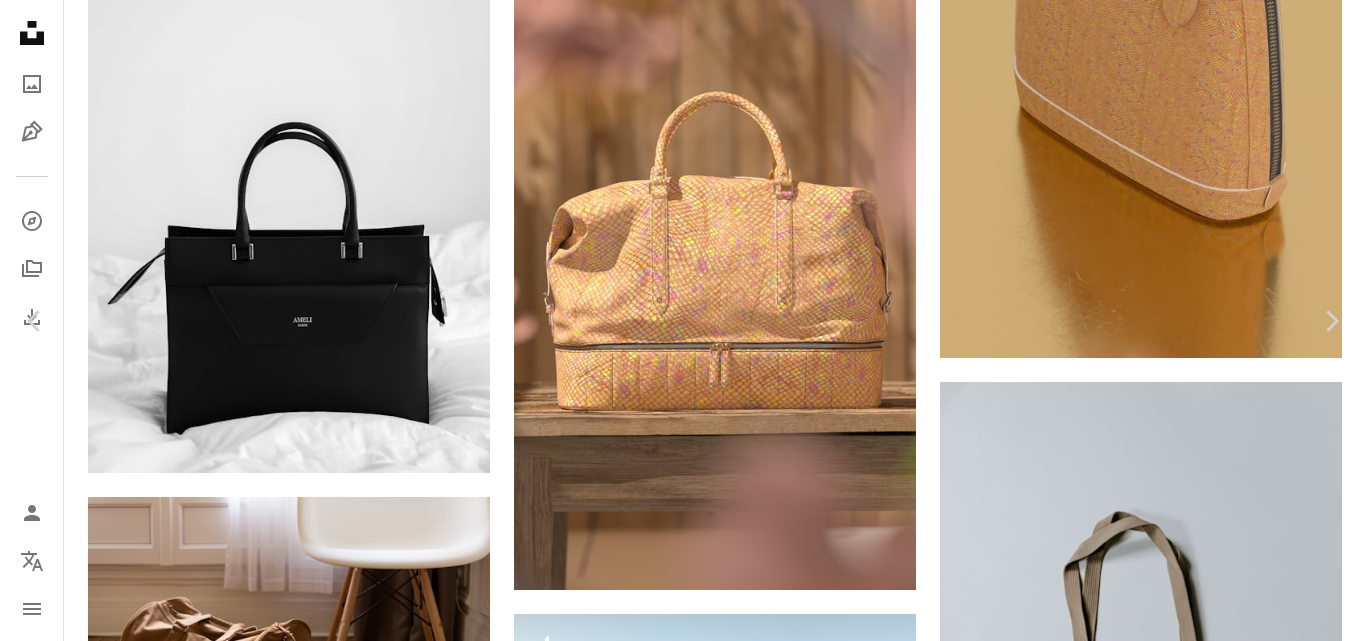 scroll, scrollTop: 0, scrollLeft: 0, axis: both 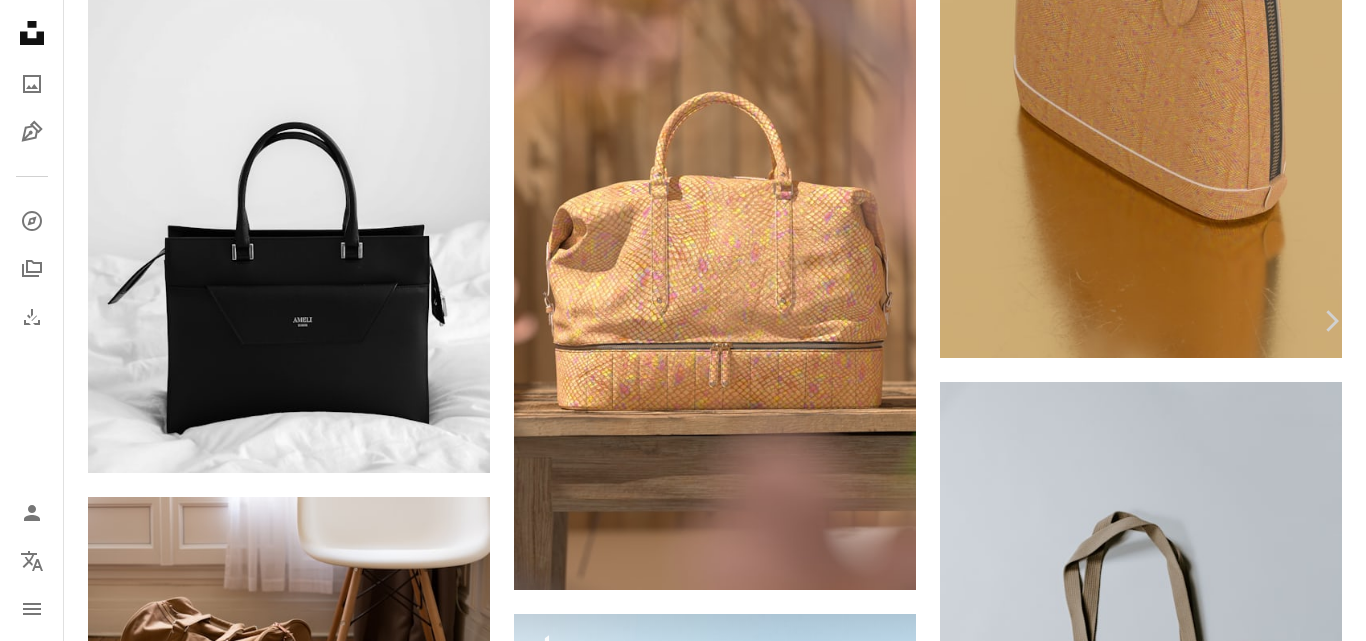 click 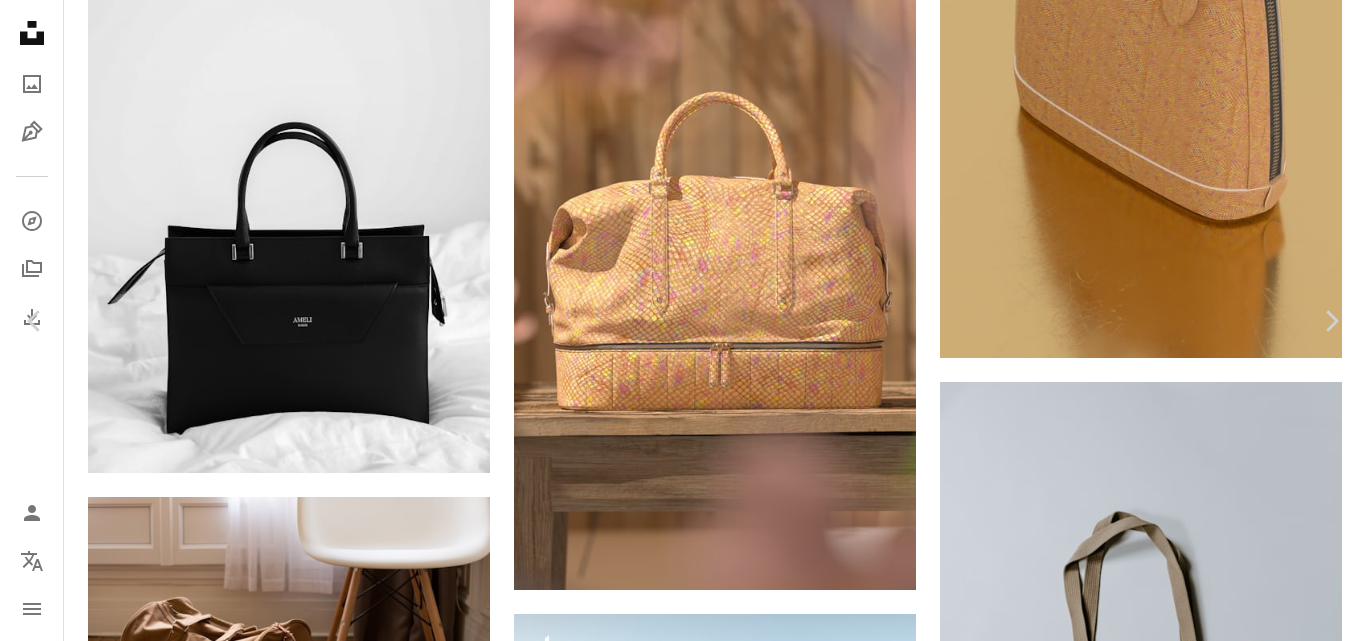 scroll, scrollTop: 1190, scrollLeft: 0, axis: vertical 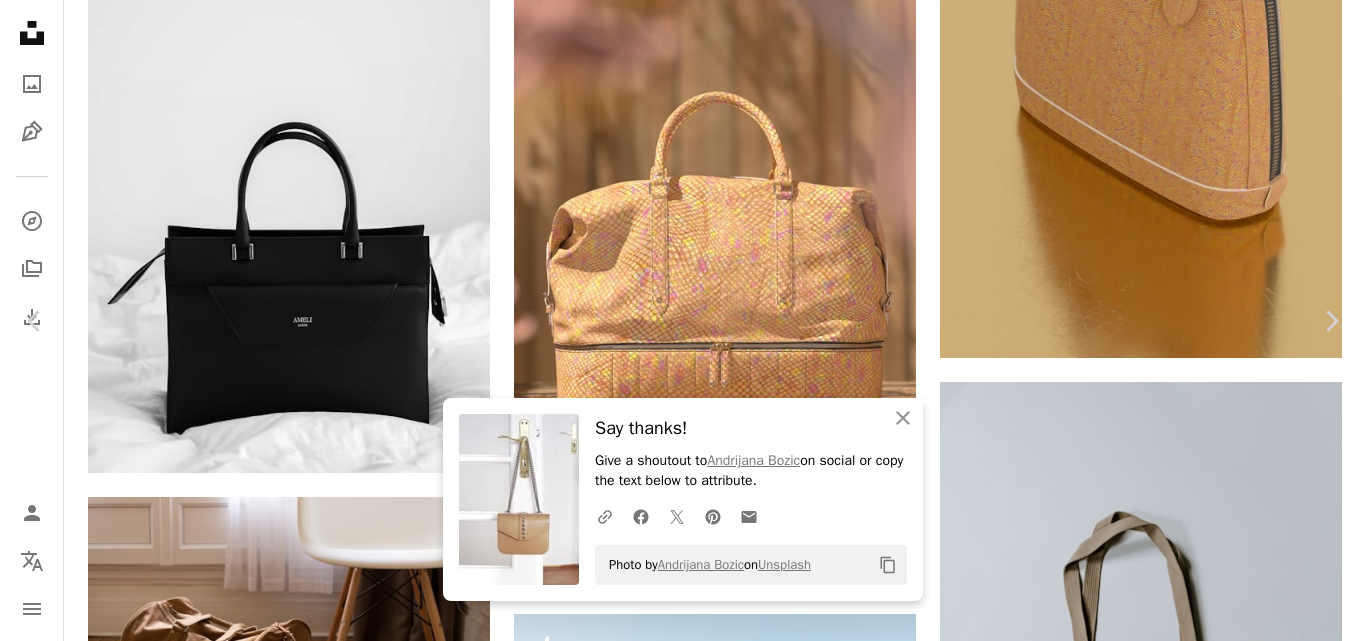click on "Arrow pointing down" at bounding box center [821, 6453] 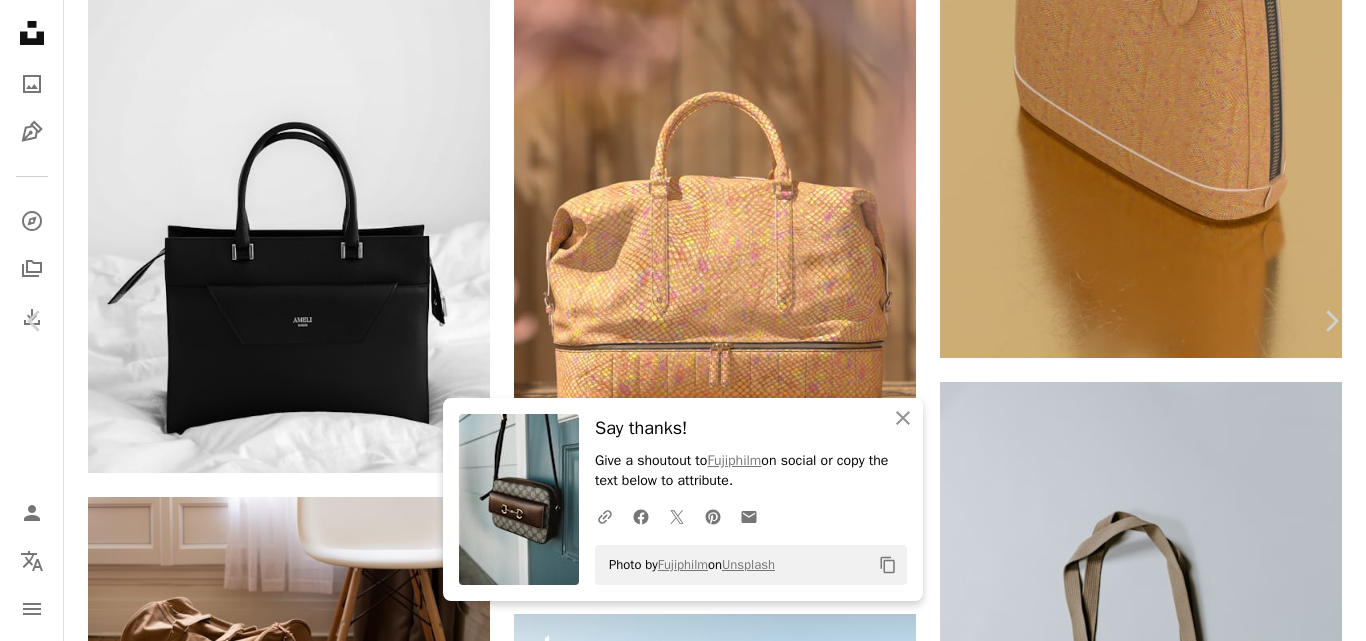 click on "Arrow pointing down" at bounding box center [1217, 6481] 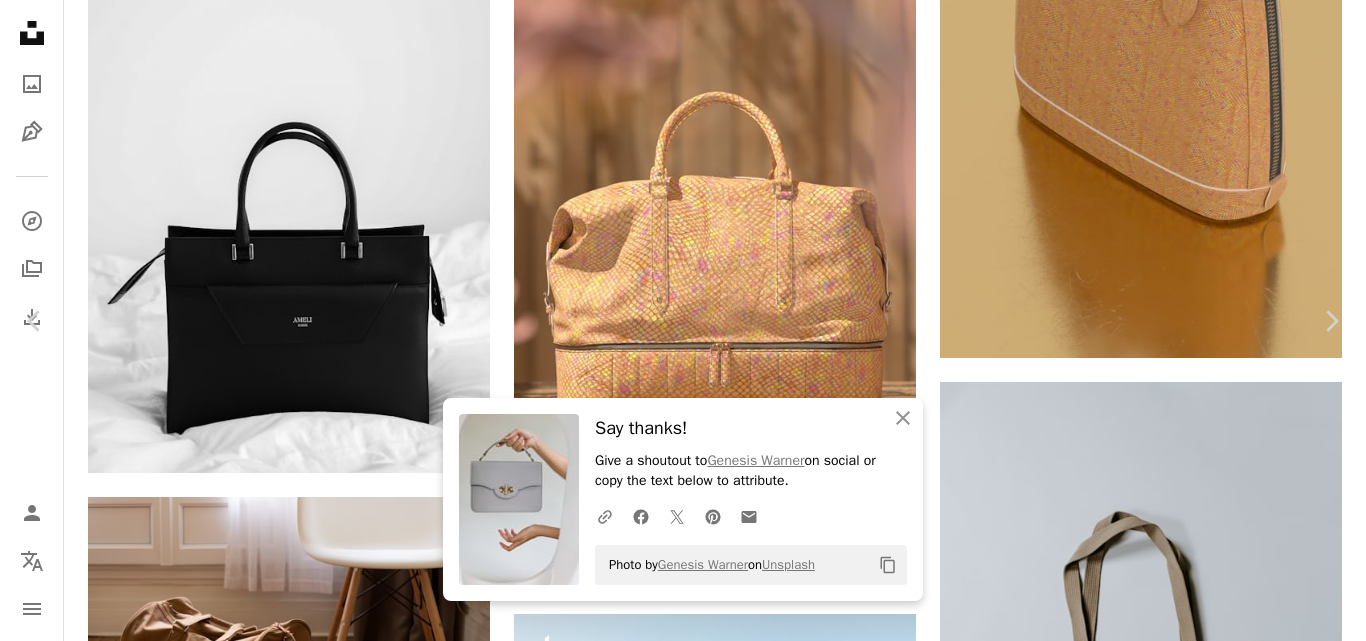 scroll, scrollTop: 2116, scrollLeft: 0, axis: vertical 